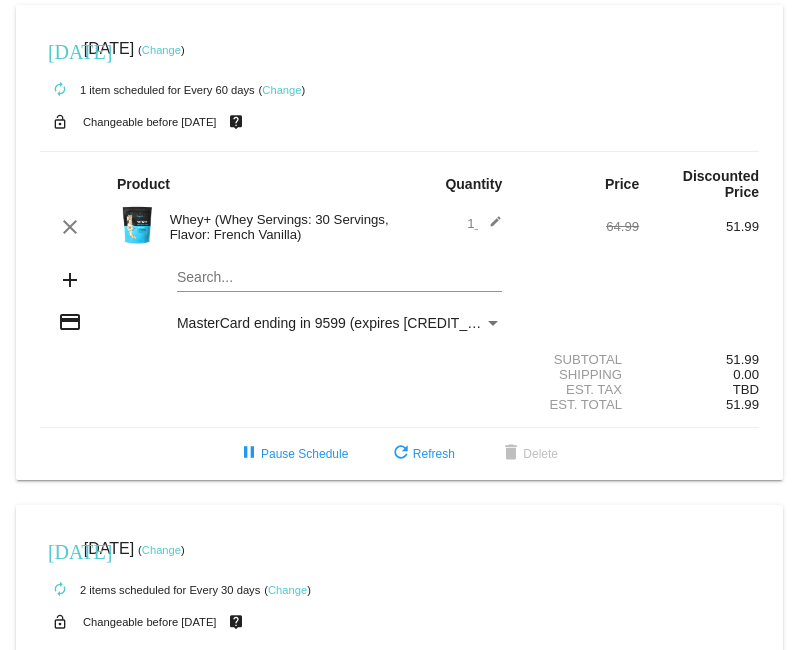 scroll, scrollTop: 0, scrollLeft: 0, axis: both 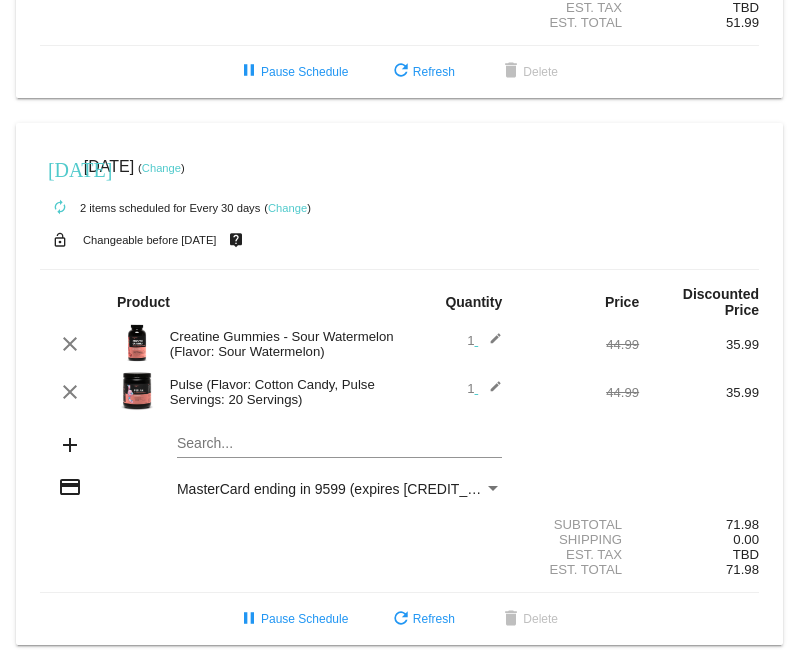 click on "edit" 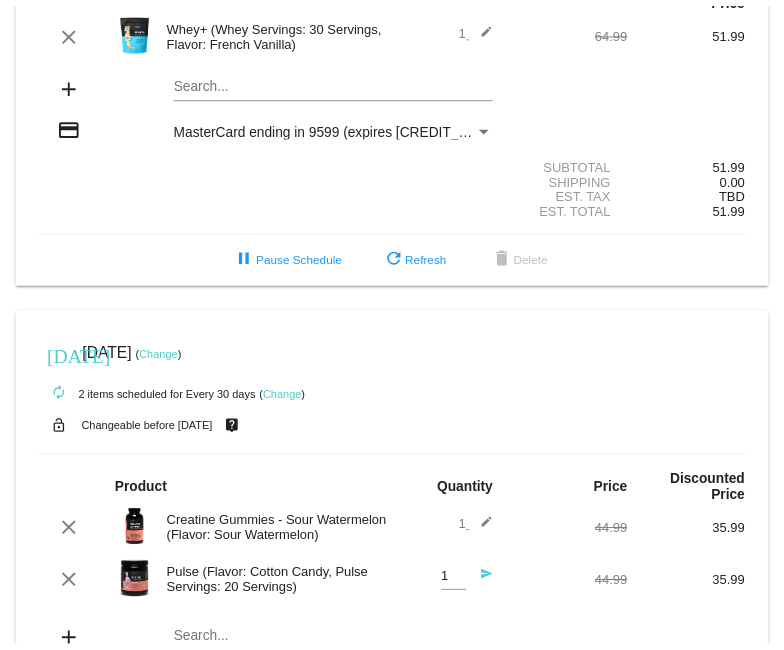 scroll, scrollTop: 193, scrollLeft: 0, axis: vertical 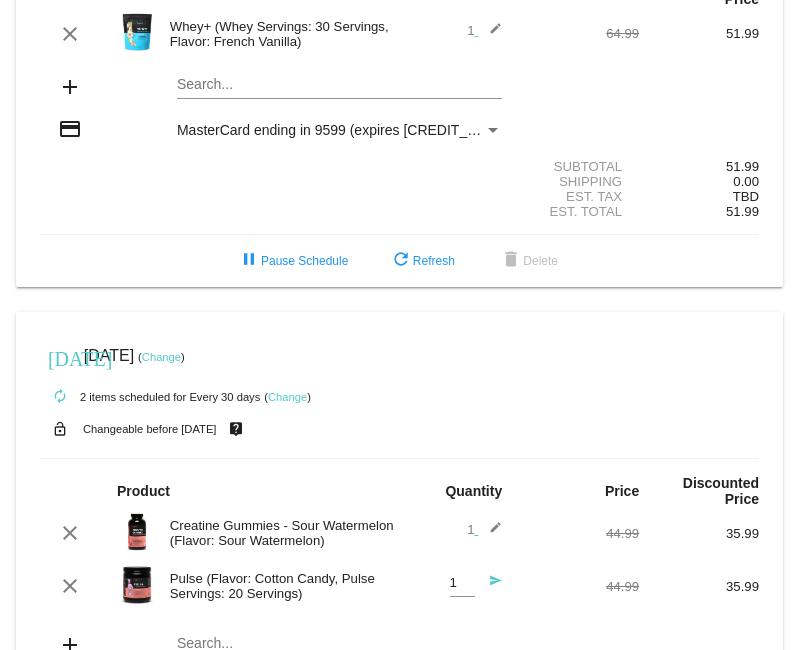 click on "Change" 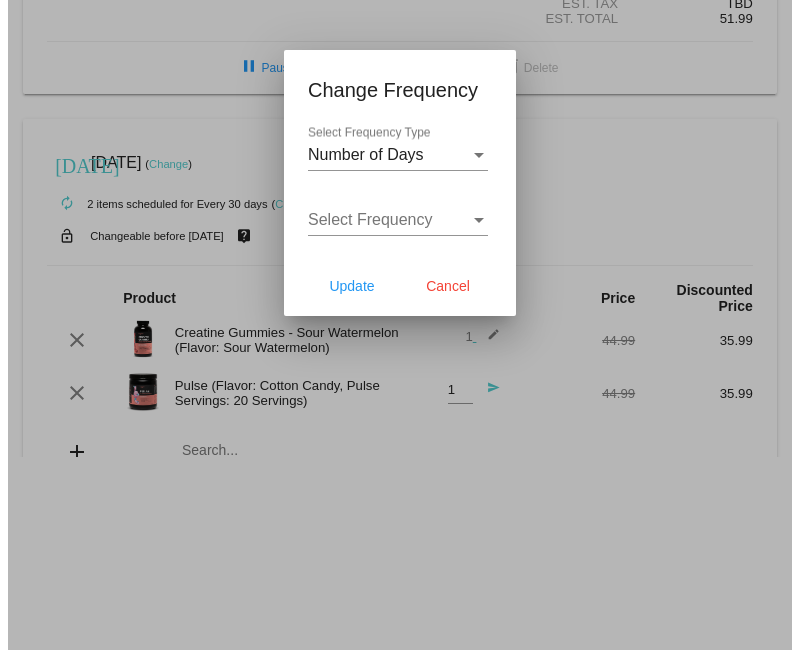 scroll, scrollTop: 210, scrollLeft: 0, axis: vertical 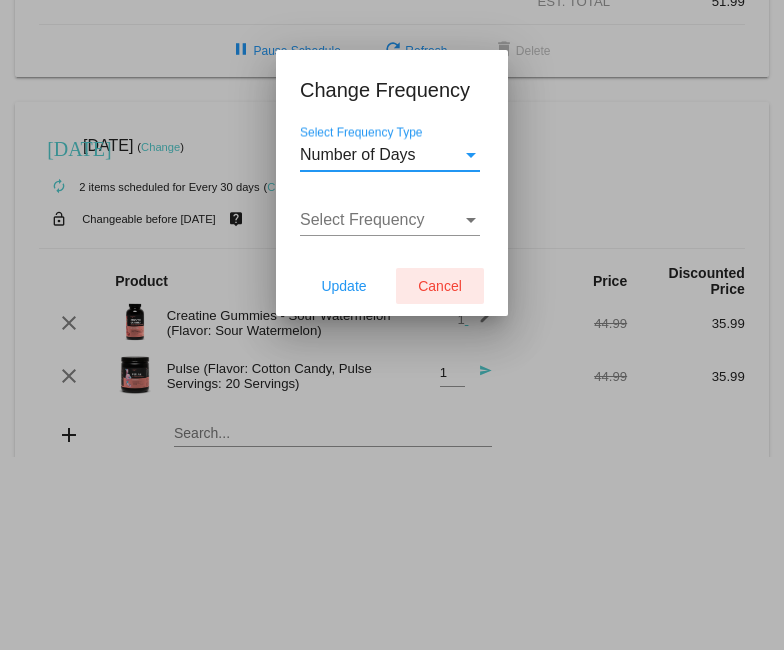 click on "Cancel" 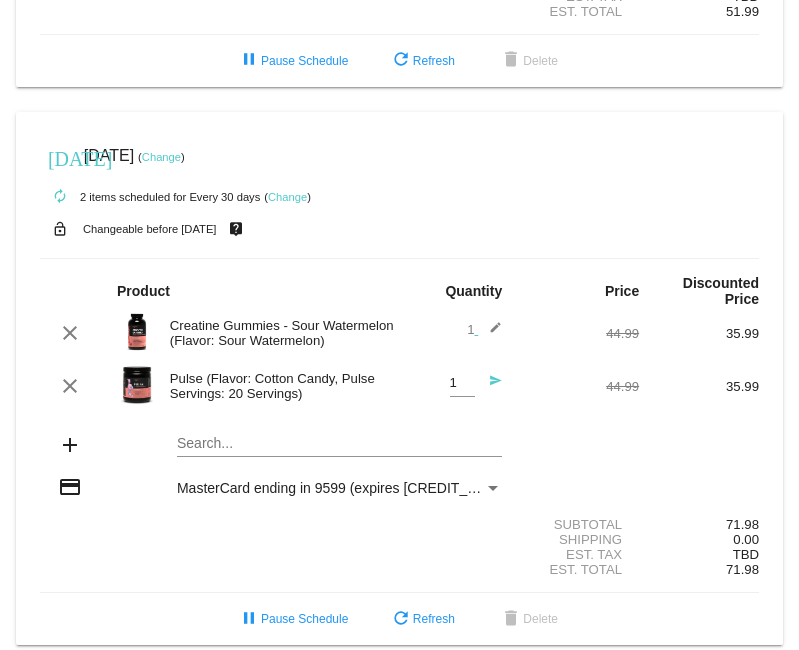 scroll, scrollTop: 293, scrollLeft: 0, axis: vertical 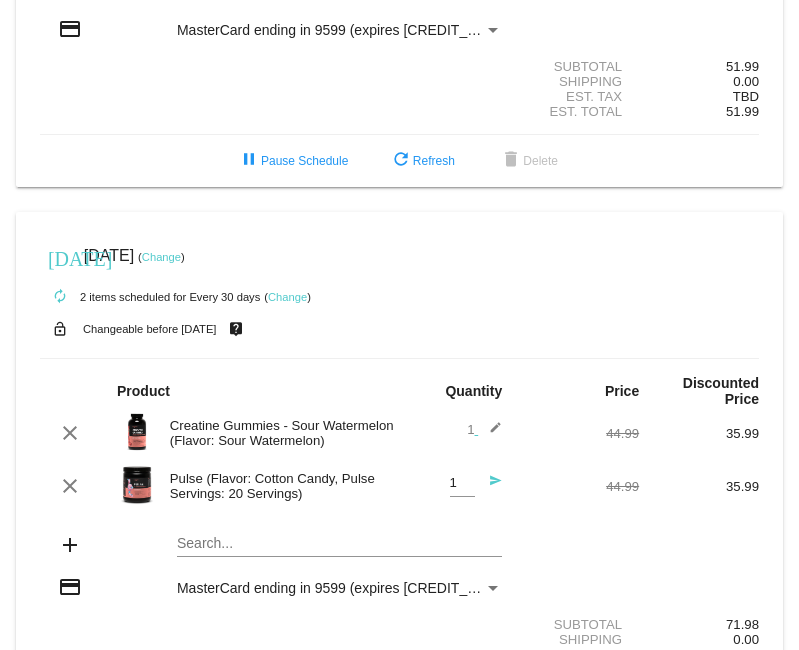 click on "Pulse (Flavor: Cotton Candy, Pulse Servings: 20 Servings)" 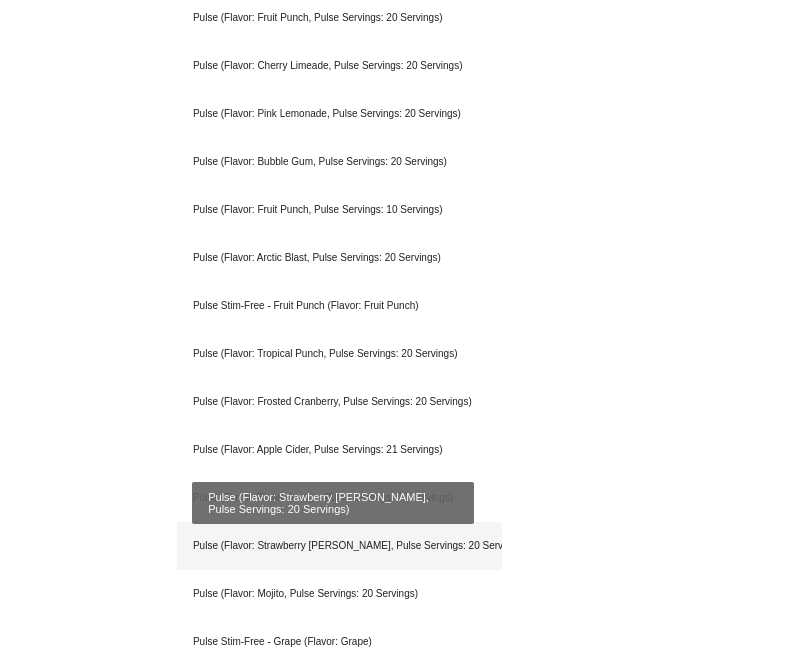 scroll, scrollTop: 1093, scrollLeft: 0, axis: vertical 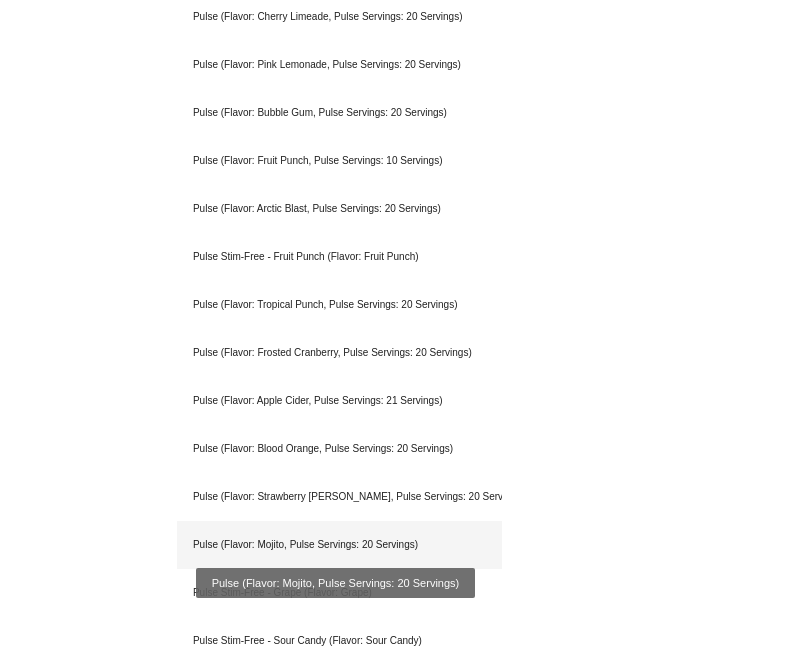 type on "pulse" 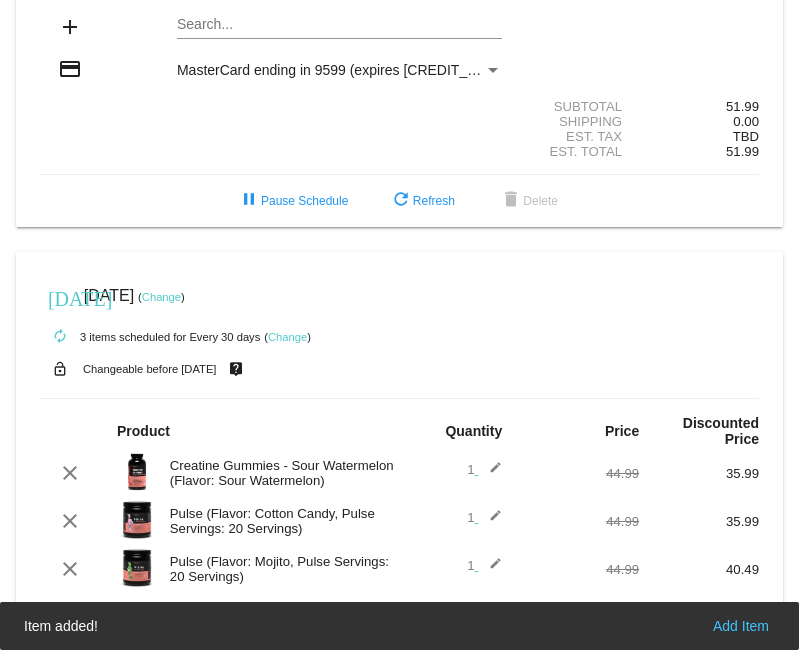 scroll, scrollTop: 230, scrollLeft: 0, axis: vertical 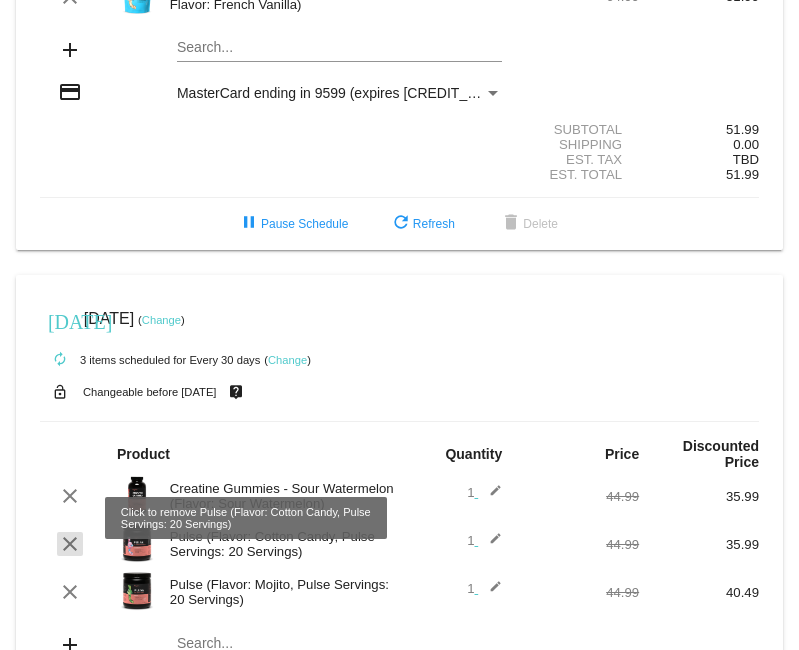 click on "clear" 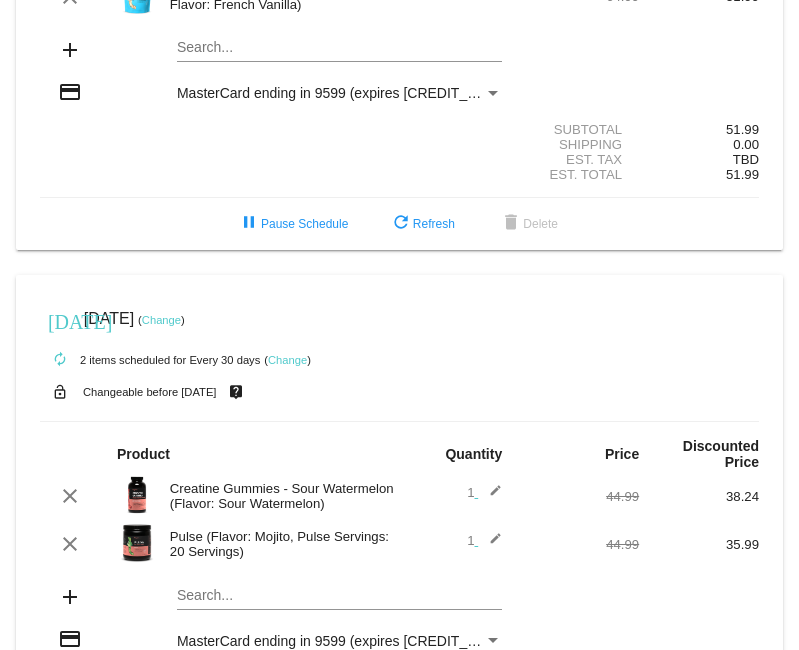 click on "Creatine Gummies - Sour Watermelon (Flavor: Sour Watermelon)" 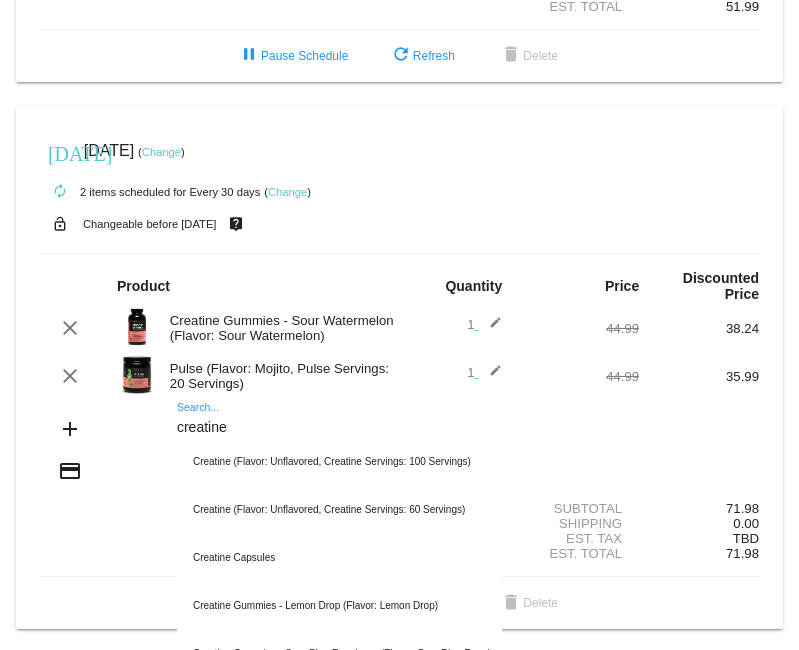 scroll, scrollTop: 593, scrollLeft: 0, axis: vertical 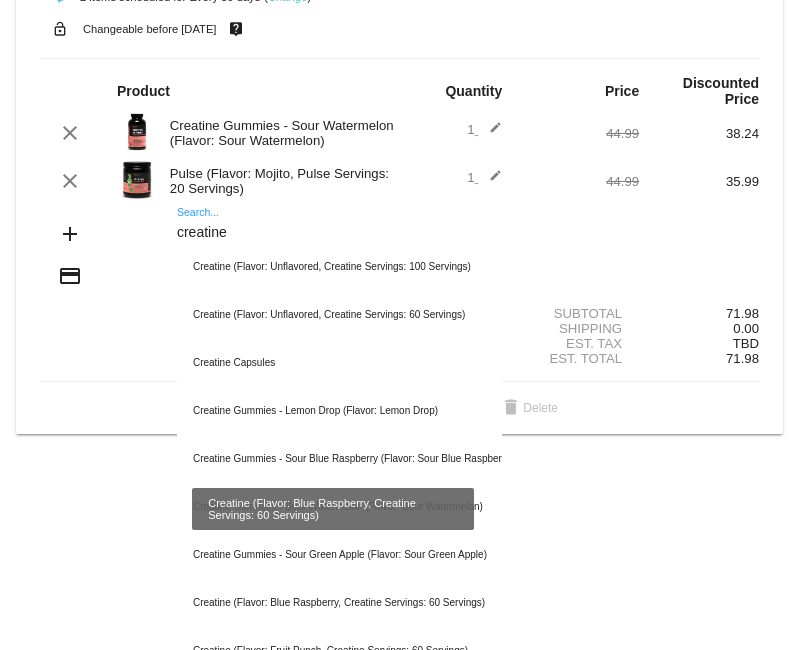 type on "creatine" 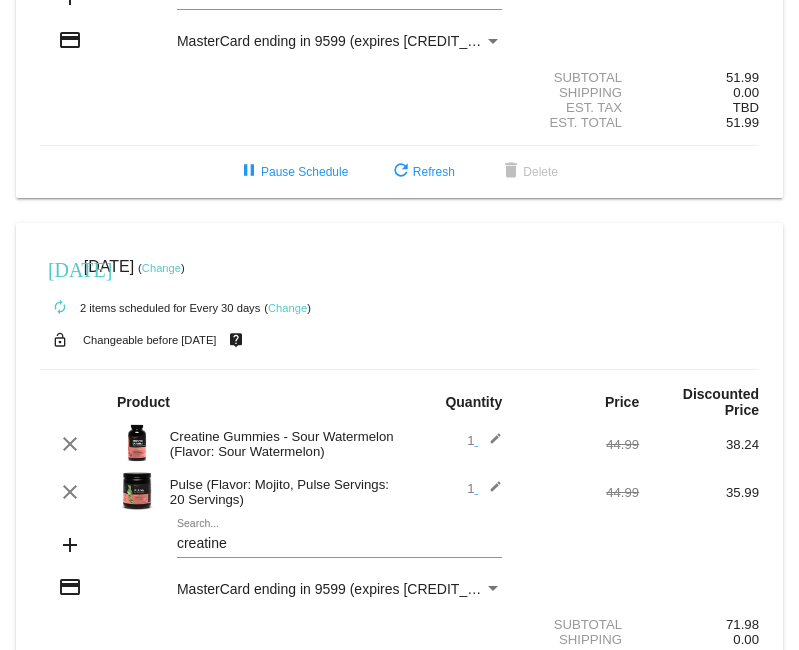scroll, scrollTop: 182, scrollLeft: 0, axis: vertical 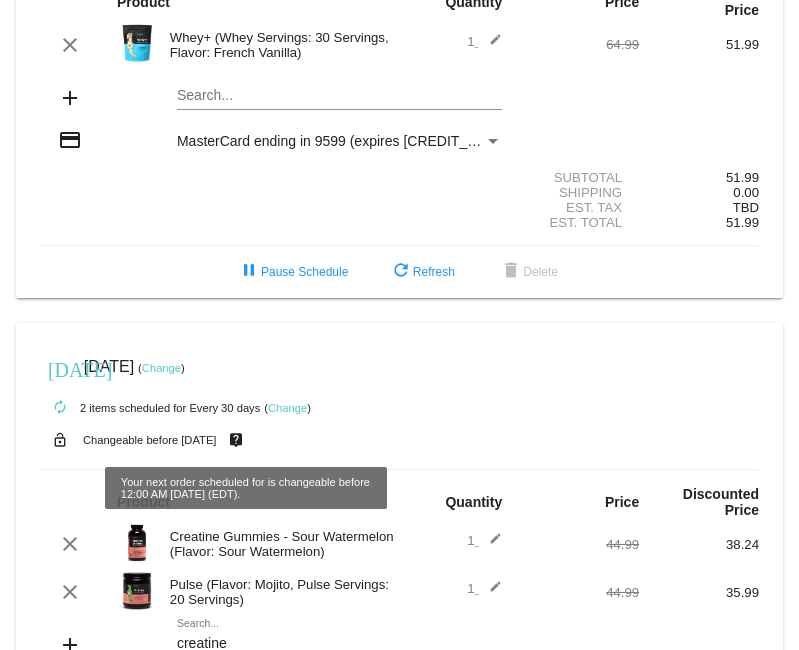 click on "live_help" 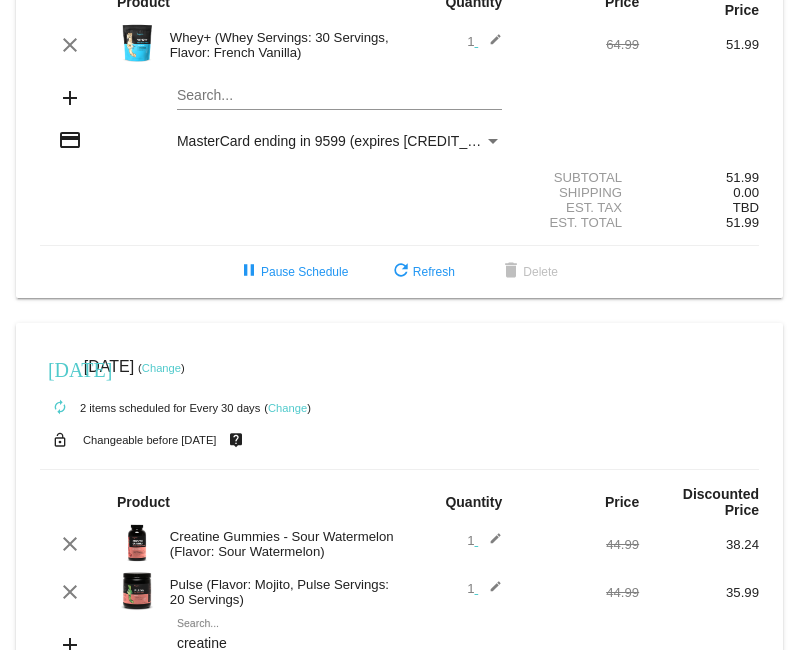 click on "Change" 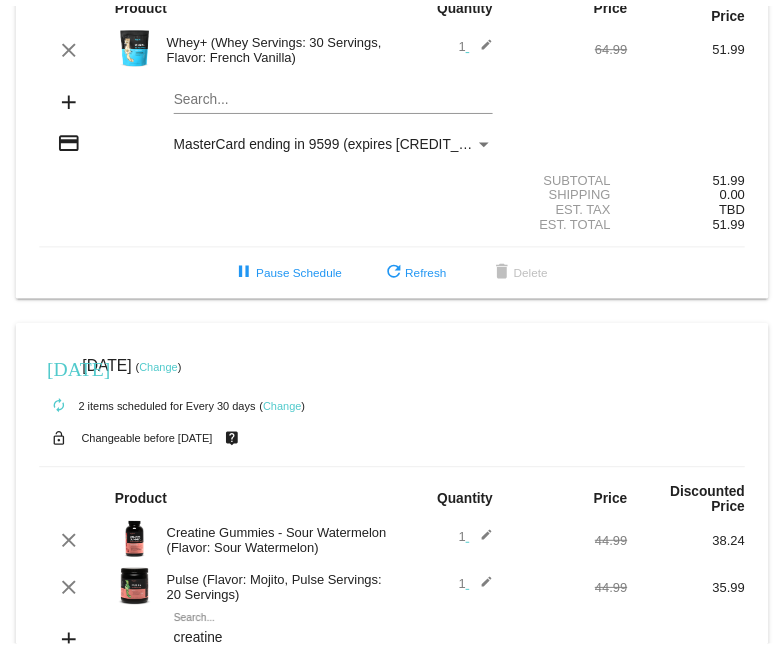 scroll, scrollTop: 191, scrollLeft: 0, axis: vertical 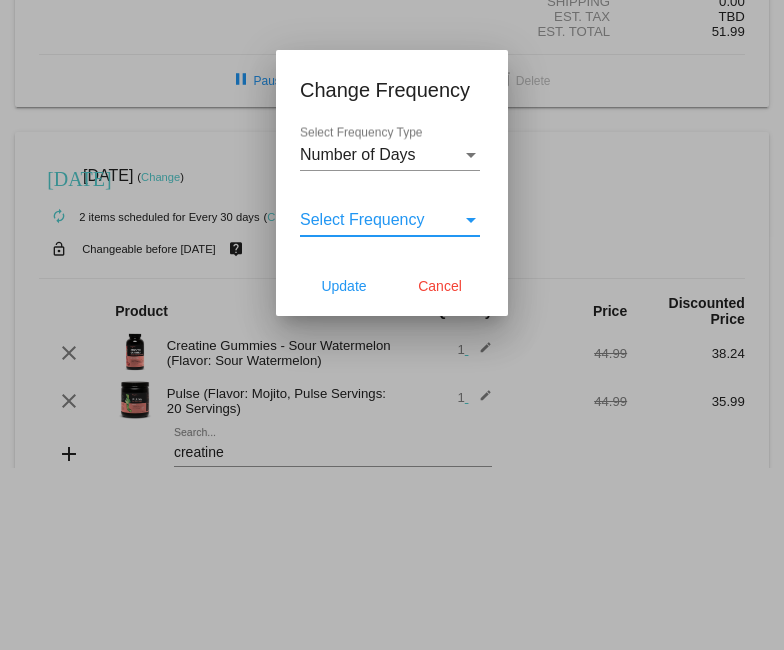 click on "Select Frequency" at bounding box center (381, 220) 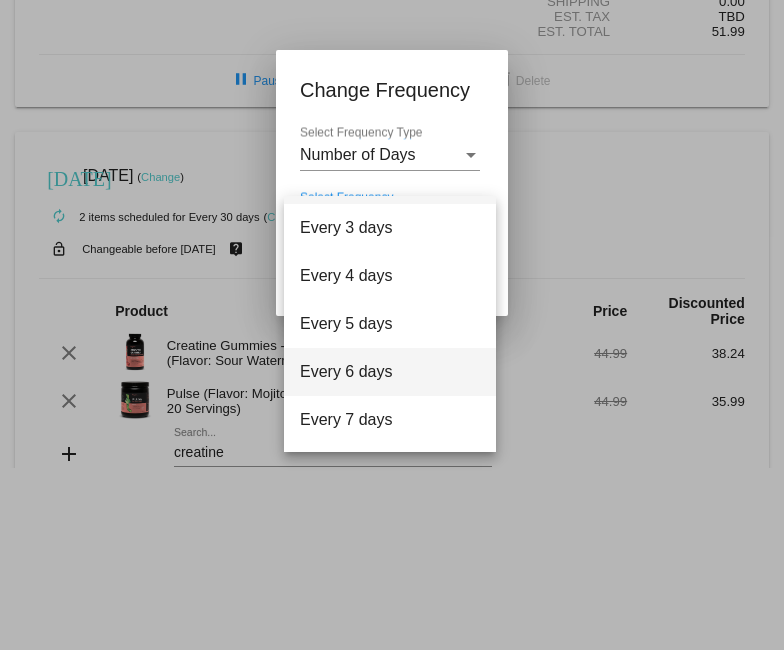 scroll, scrollTop: 80, scrollLeft: 0, axis: vertical 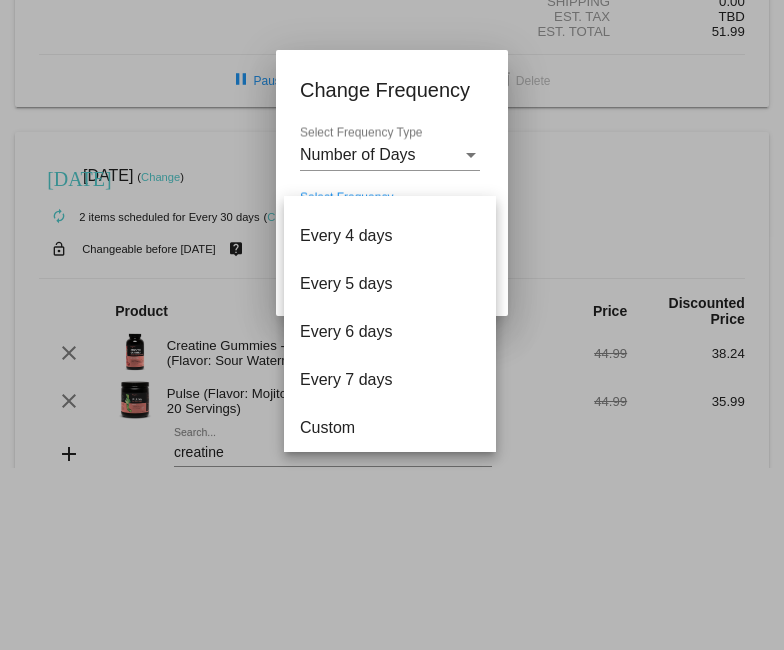 click at bounding box center [392, 325] 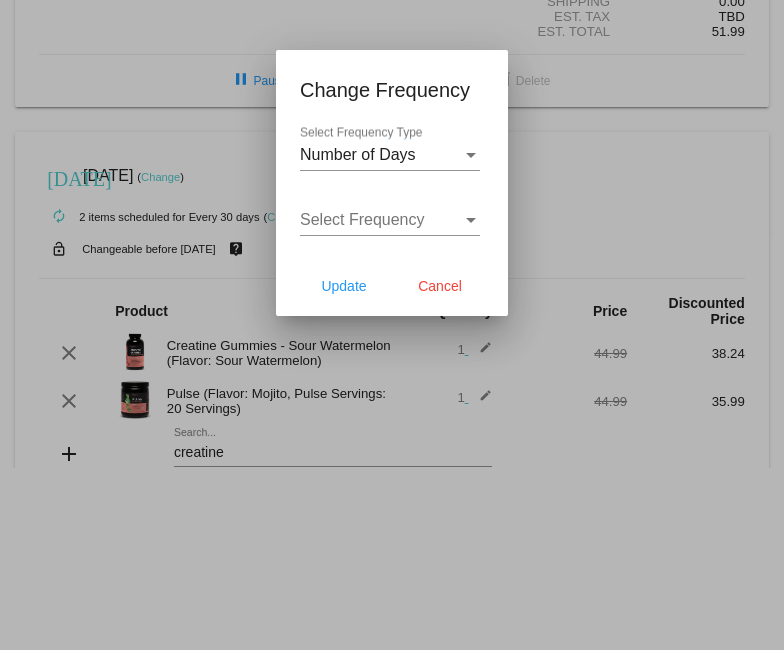 click on "Select Frequency" at bounding box center [362, 219] 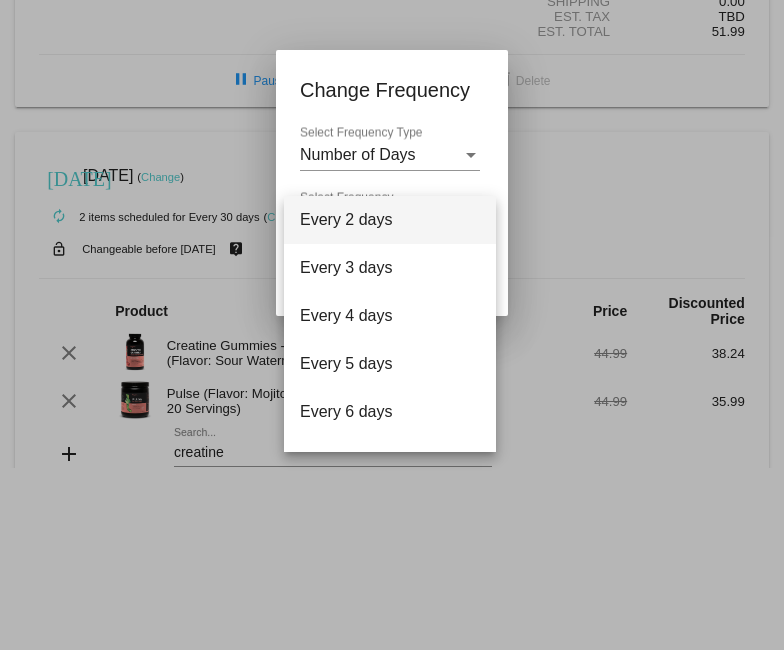 click at bounding box center [392, 325] 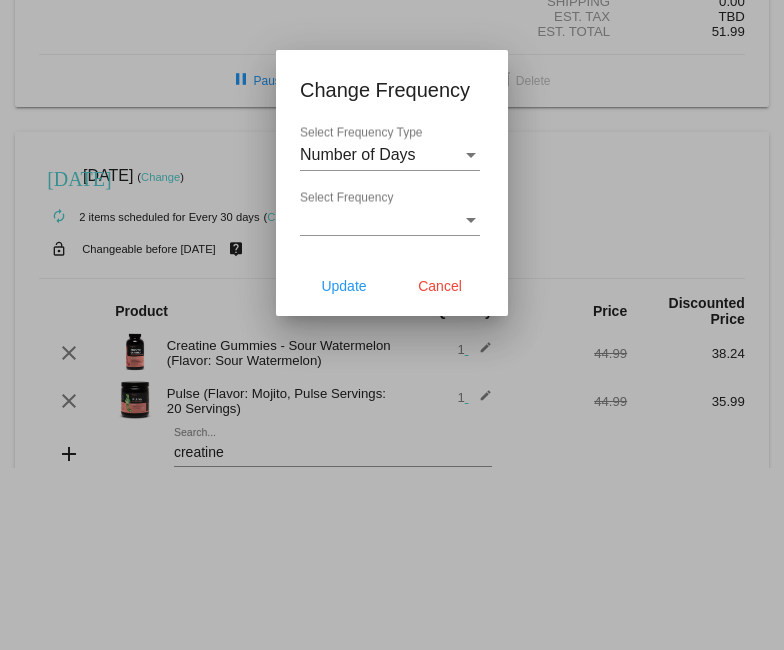 click on "Number of Days" at bounding box center [381, 155] 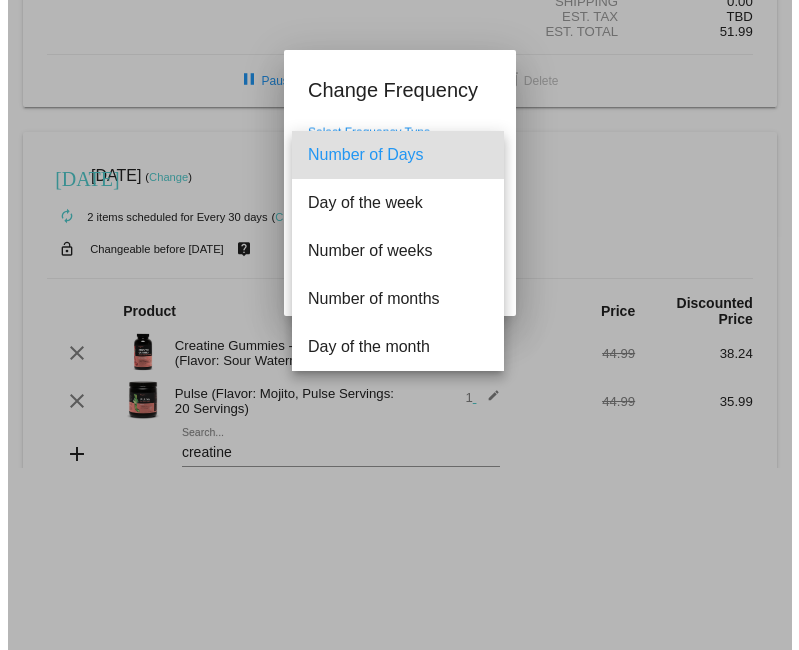 scroll, scrollTop: 80, scrollLeft: 0, axis: vertical 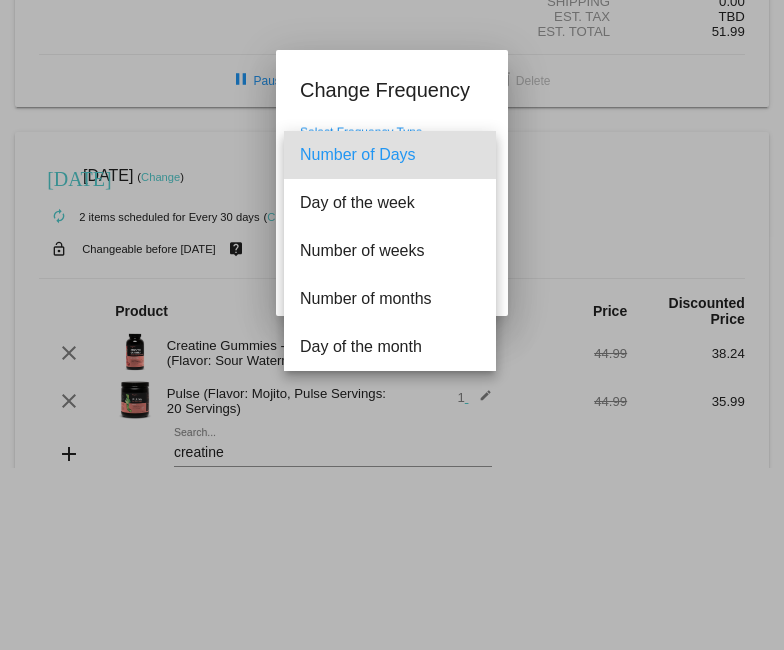 click on "Number of Days" at bounding box center (390, 155) 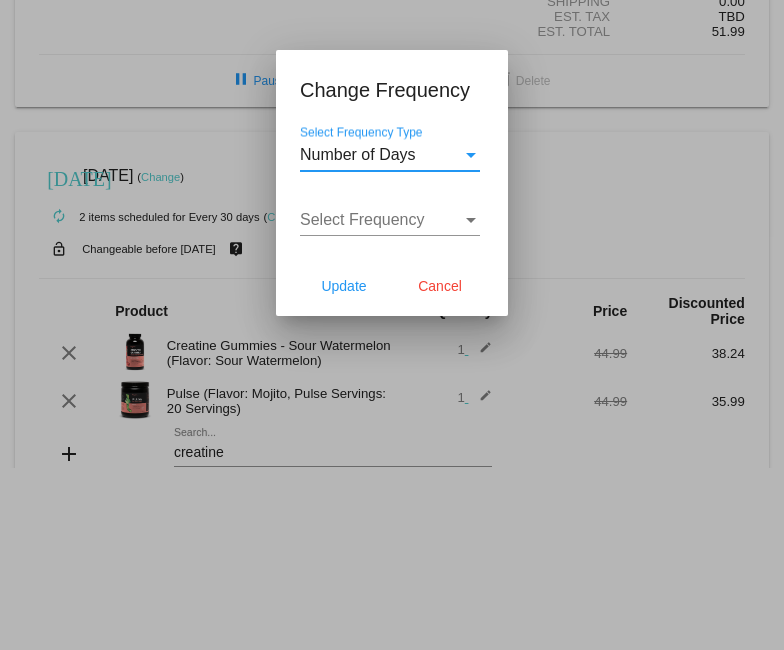 click at bounding box center [471, 155] 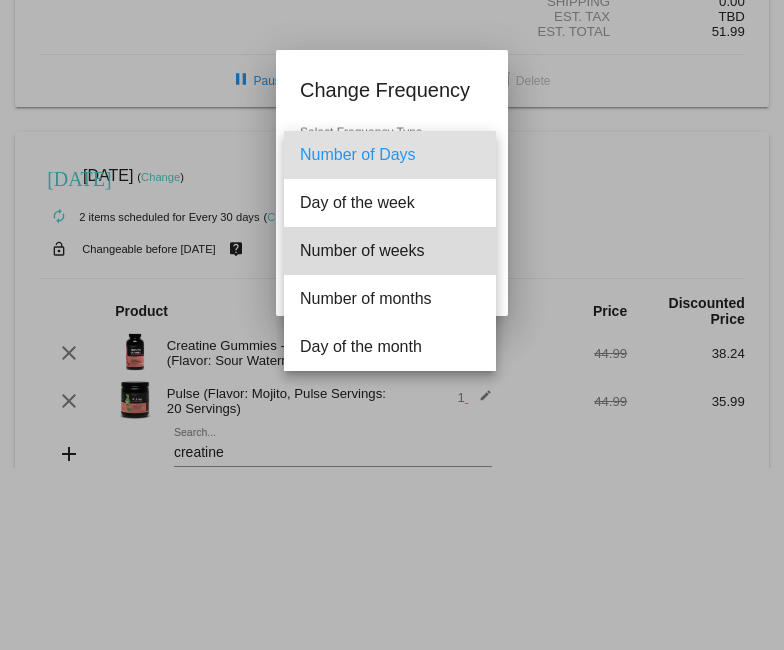 click on "Number of weeks" at bounding box center [390, 251] 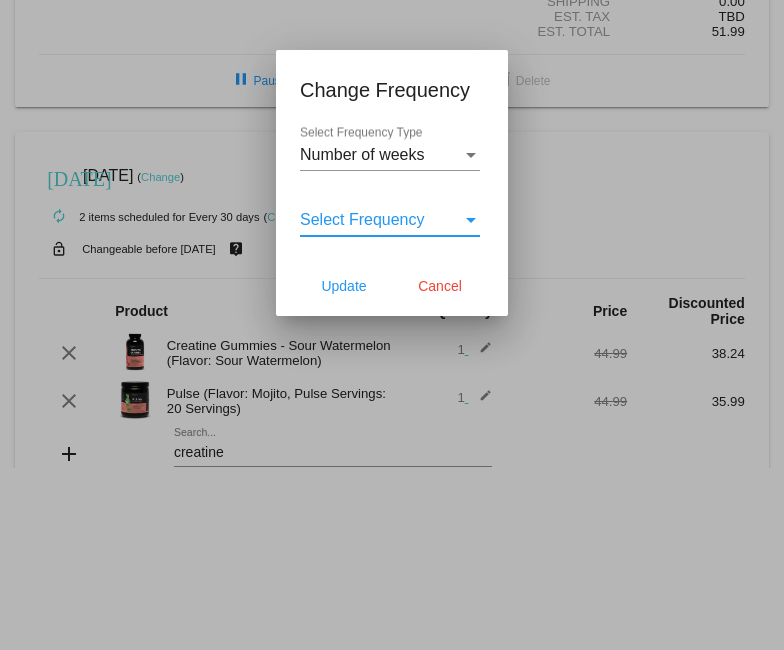 click at bounding box center [471, 220] 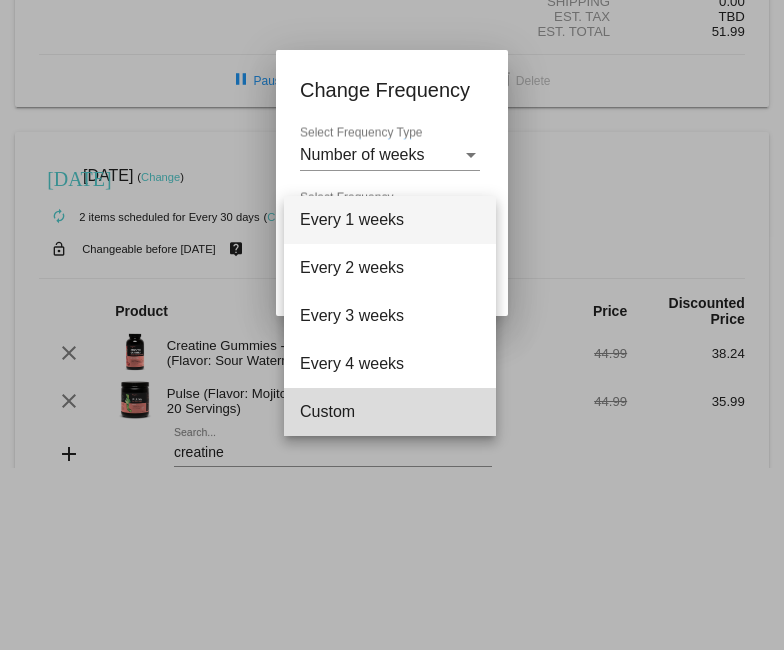 click on "Custom" at bounding box center [390, 412] 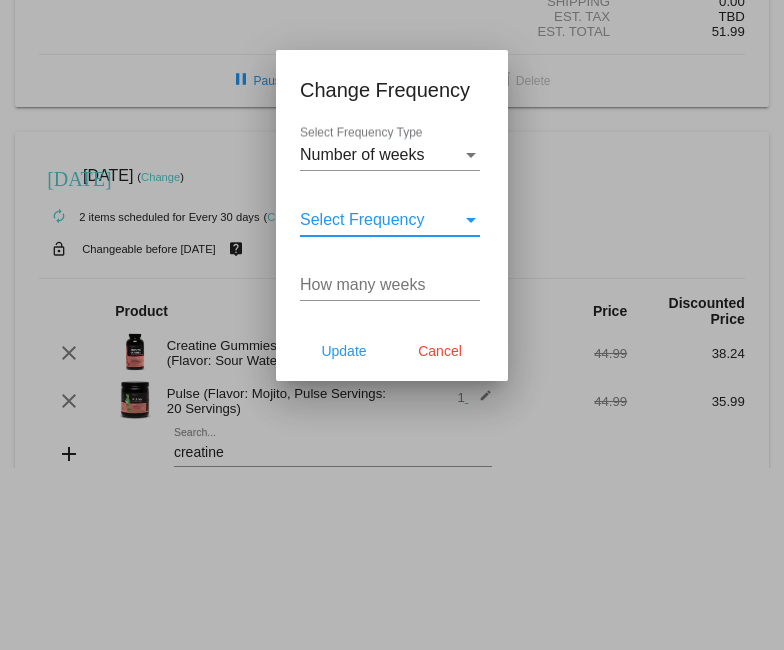 click on "How many weeks" at bounding box center (390, 285) 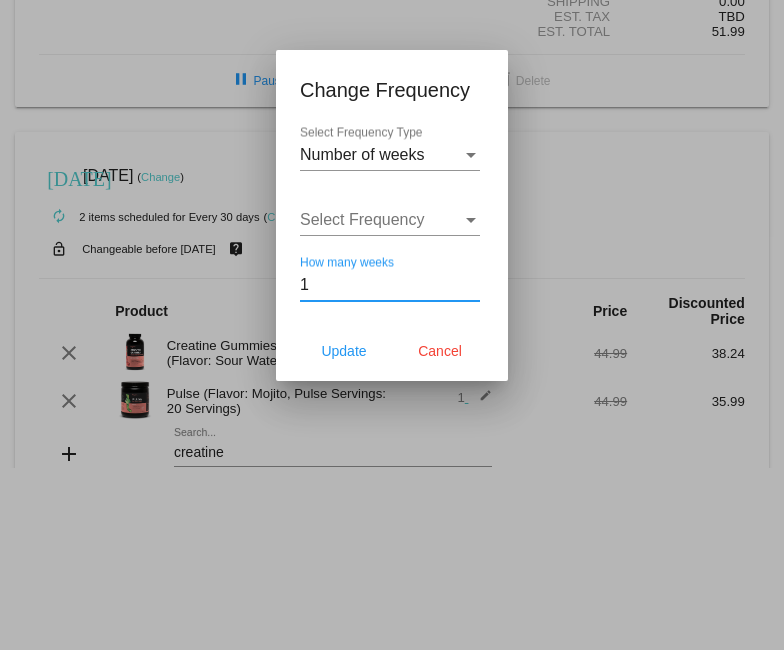 click on "1" at bounding box center (390, 285) 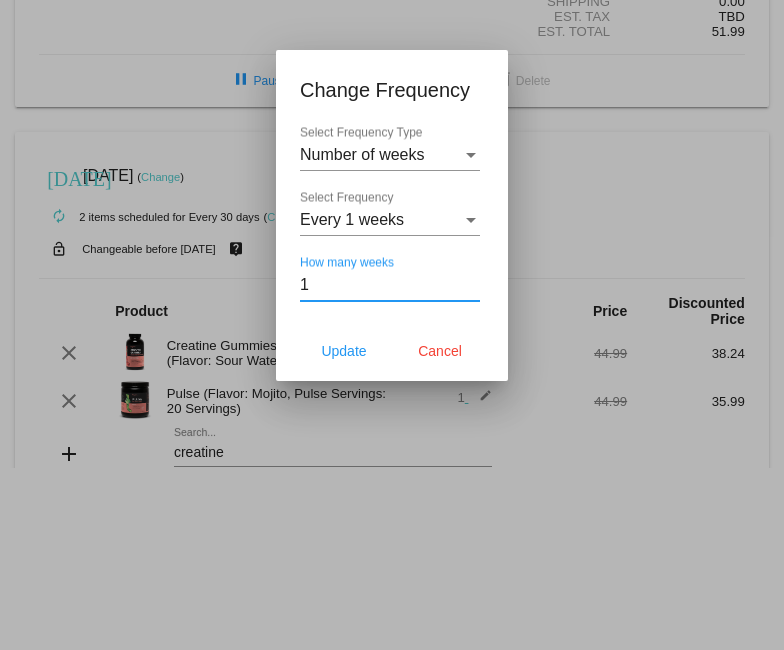 click on "1" at bounding box center (390, 285) 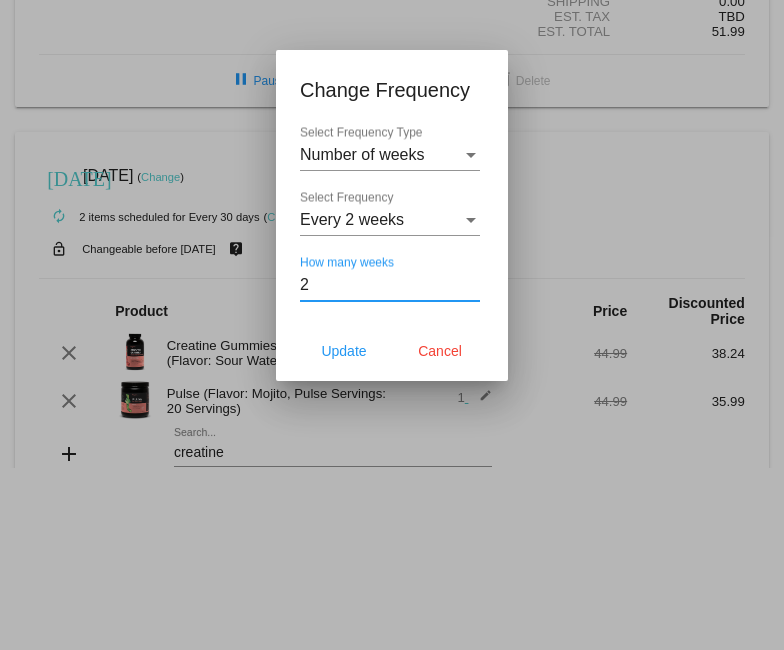 click on "2" at bounding box center [390, 285] 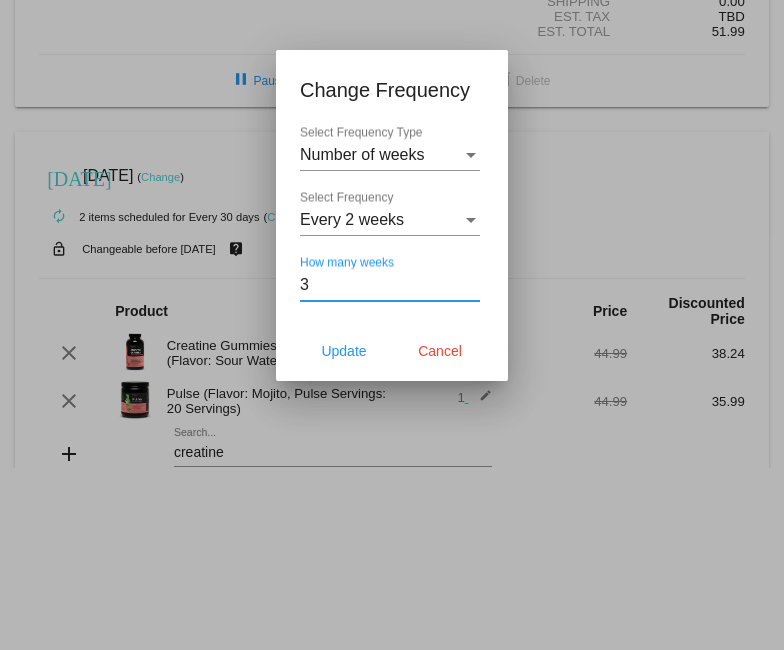 click on "3" at bounding box center (390, 285) 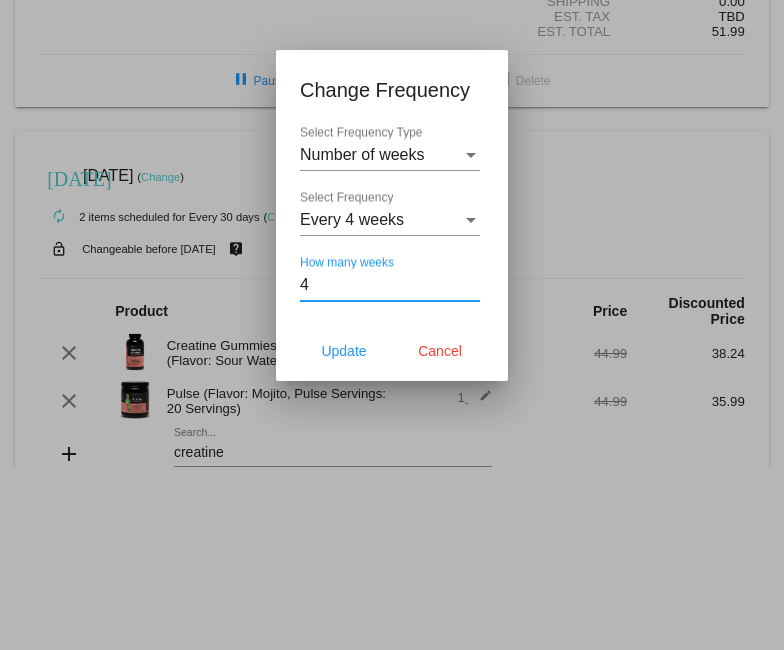 click on "4" at bounding box center (390, 285) 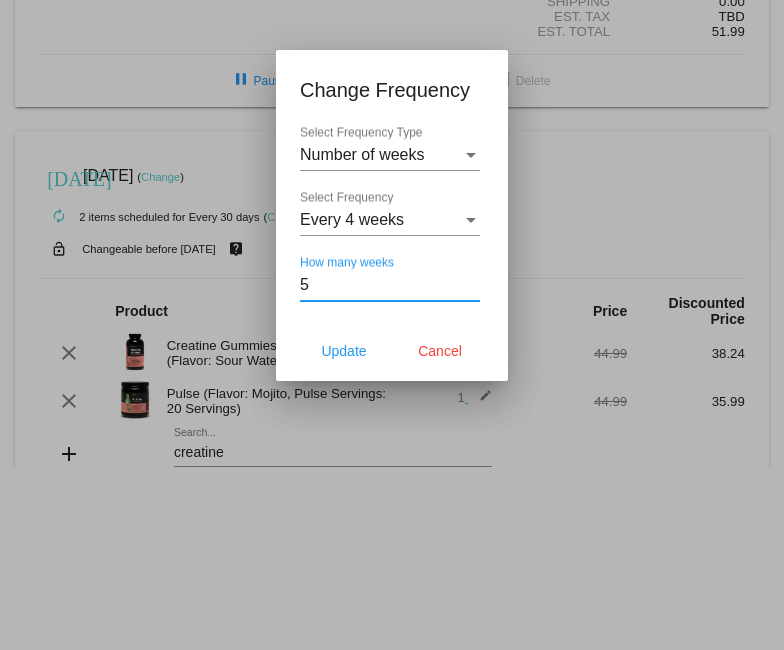 click on "5" at bounding box center [390, 285] 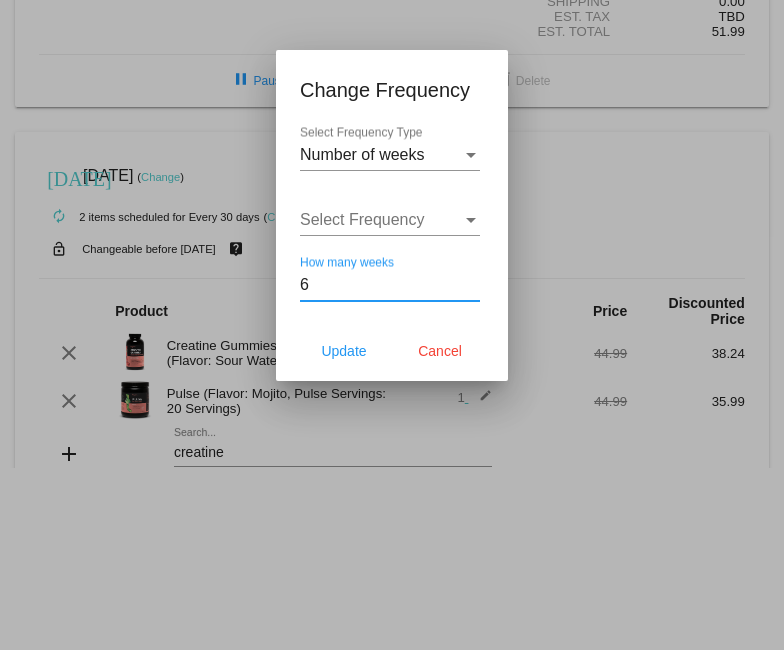 type on "6" 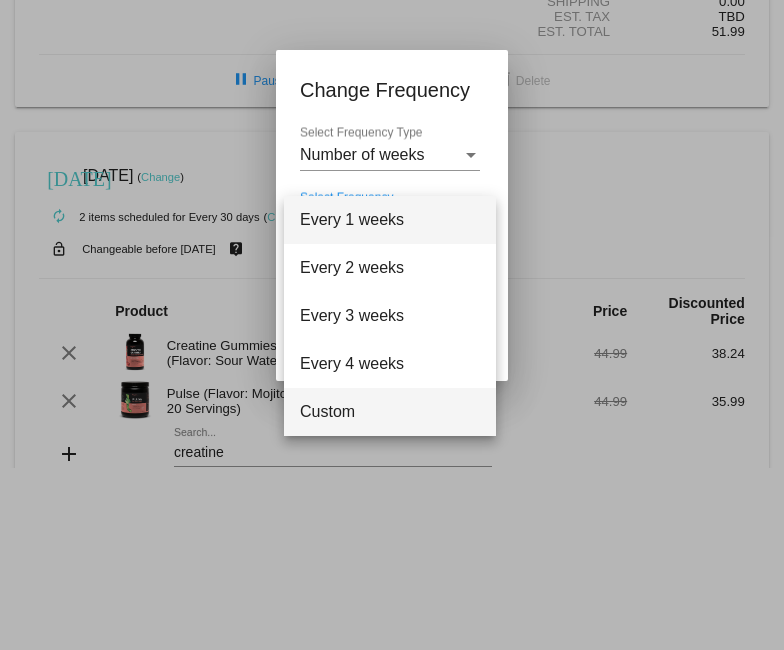 click on "Custom" at bounding box center [390, 412] 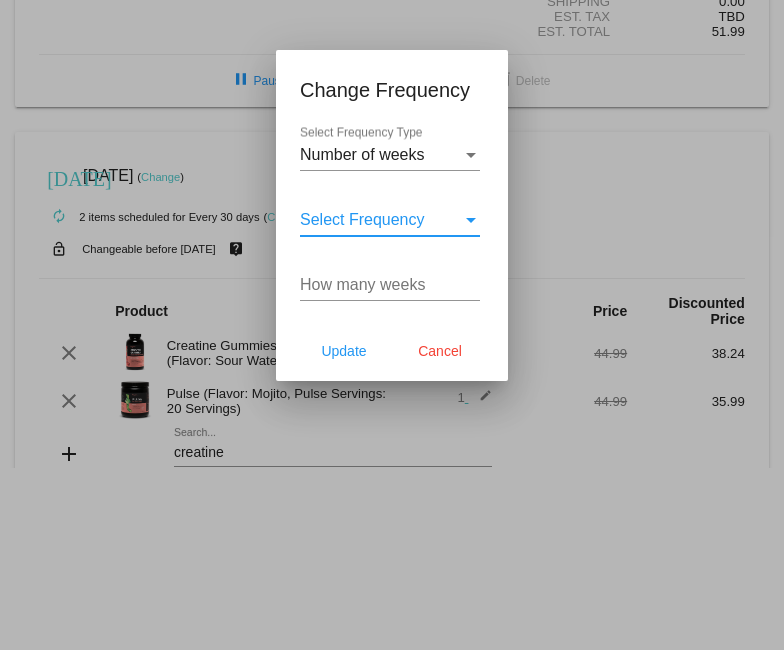click on "How many weeks" at bounding box center [392, 288] 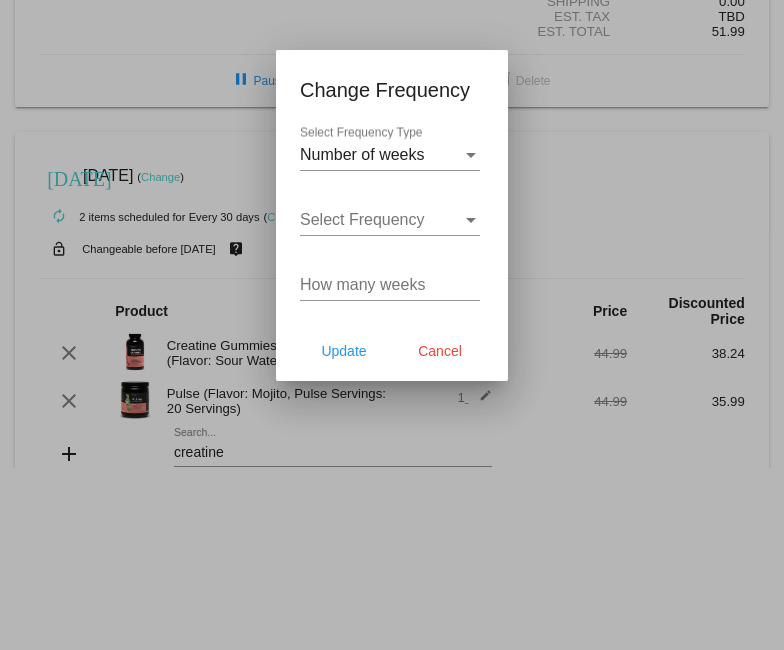click on "How many weeks" at bounding box center [390, 285] 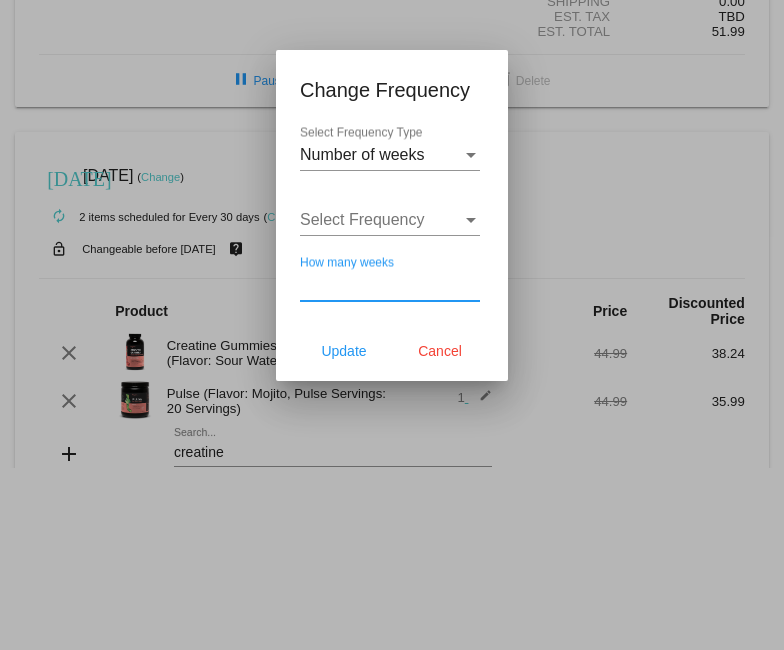 click on "How many weeks" at bounding box center (390, 285) 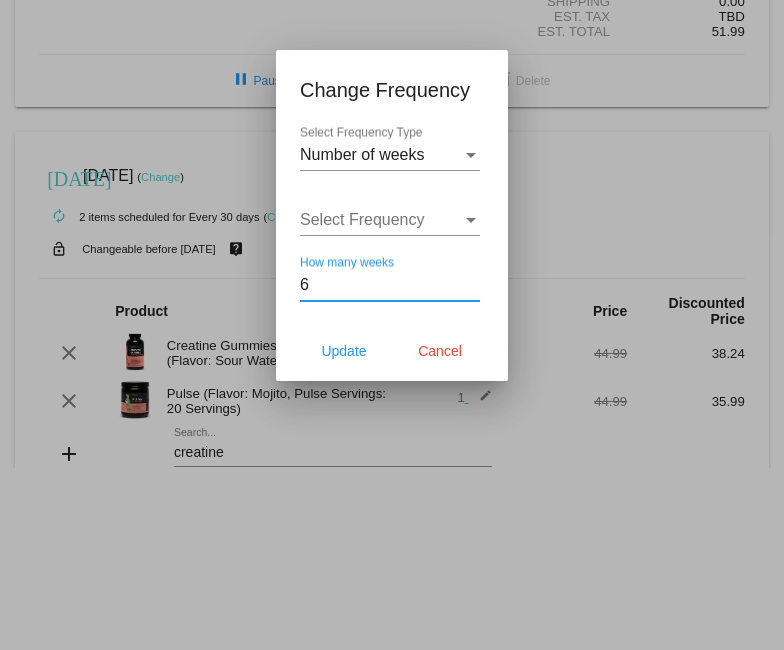 type on "6" 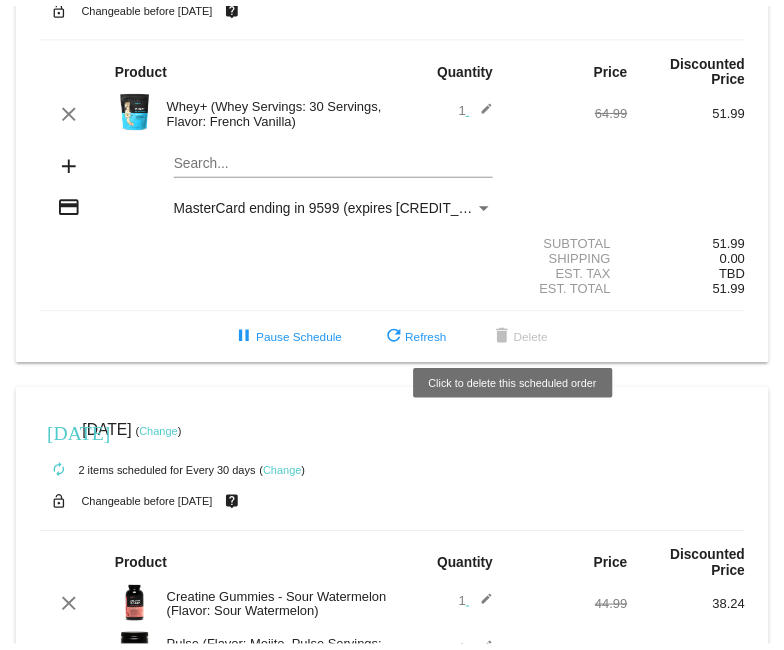 scroll, scrollTop: 82, scrollLeft: 0, axis: vertical 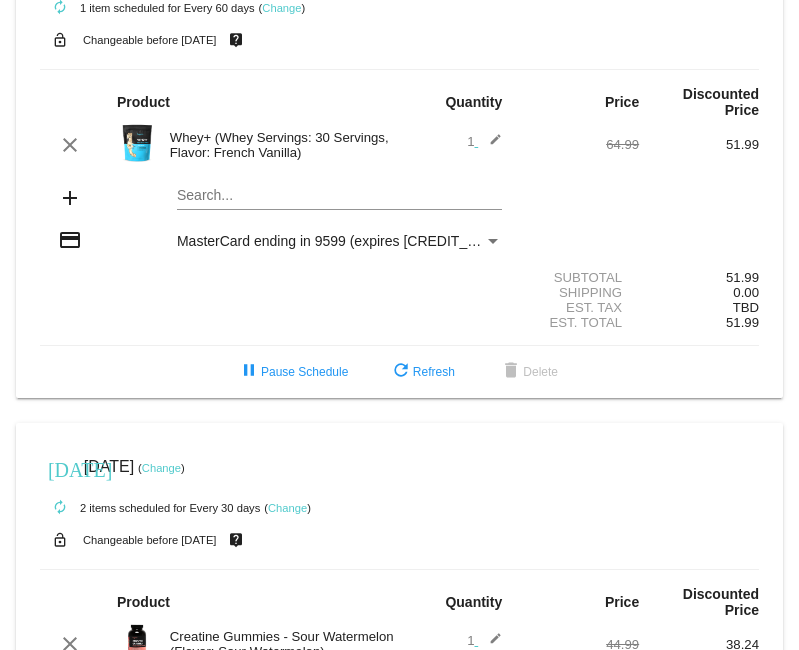 click on "Change" 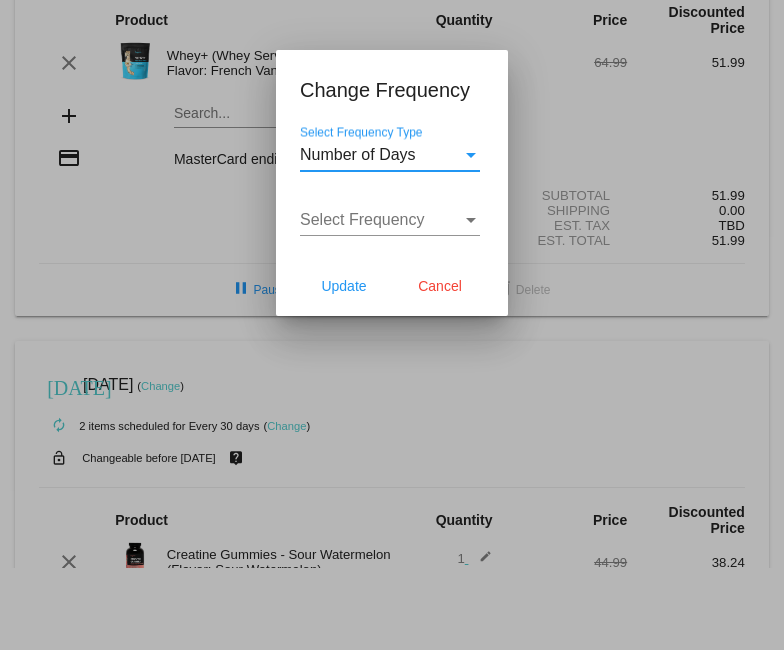 click on "Number of Days" at bounding box center (381, 155) 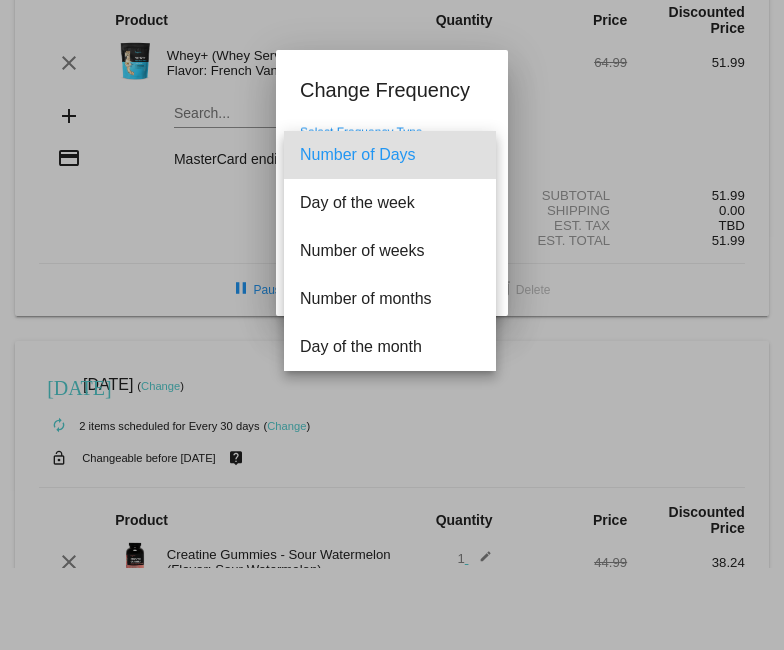 click on "Number of Days" at bounding box center (390, 155) 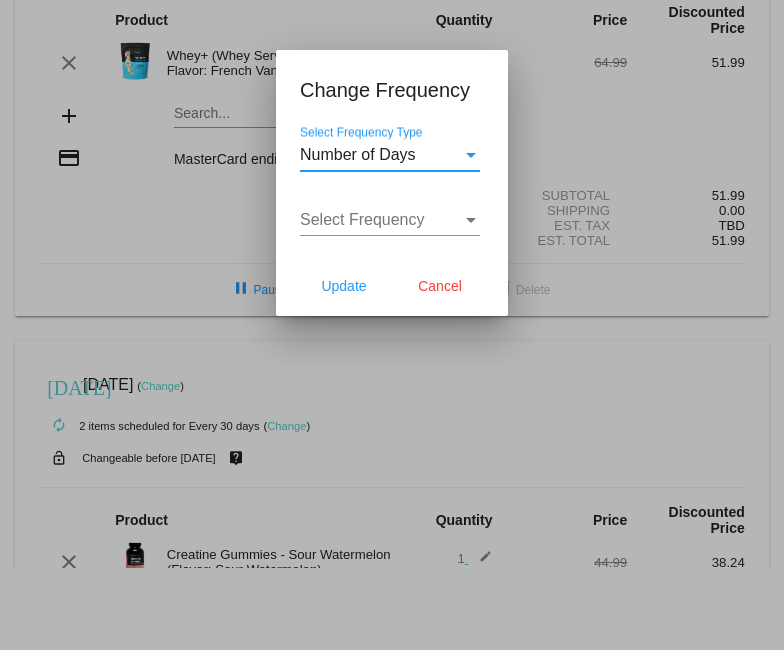 click on "Select Frequency" at bounding box center (381, 220) 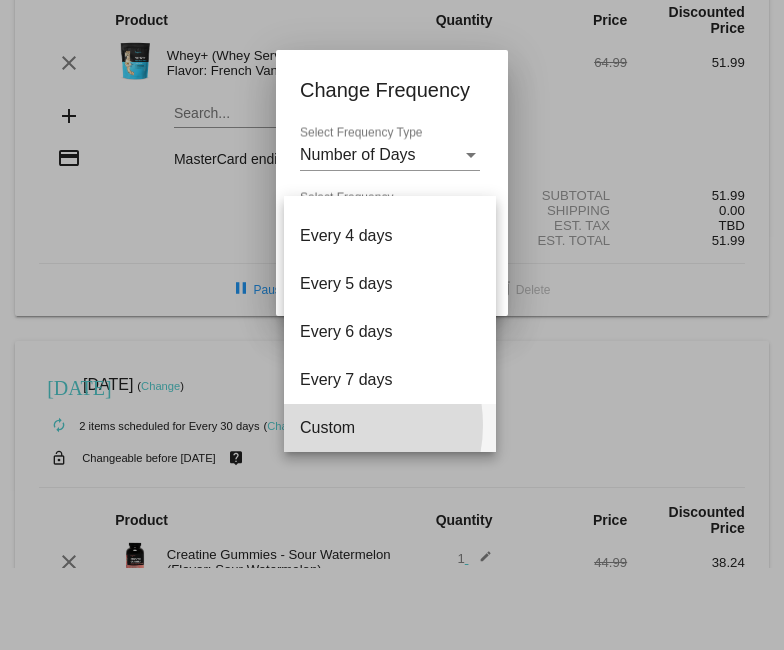 click on "Custom" at bounding box center [390, 428] 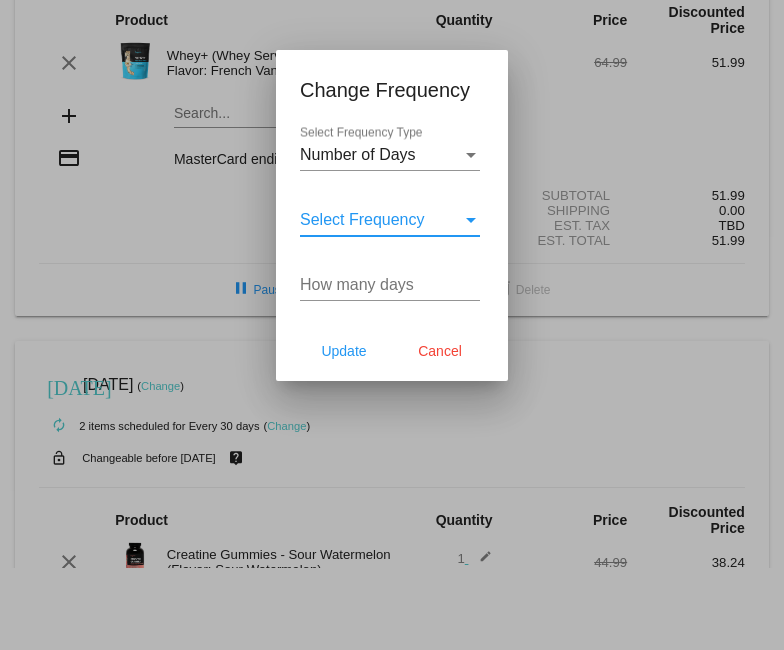 click on "How many days" at bounding box center [390, 285] 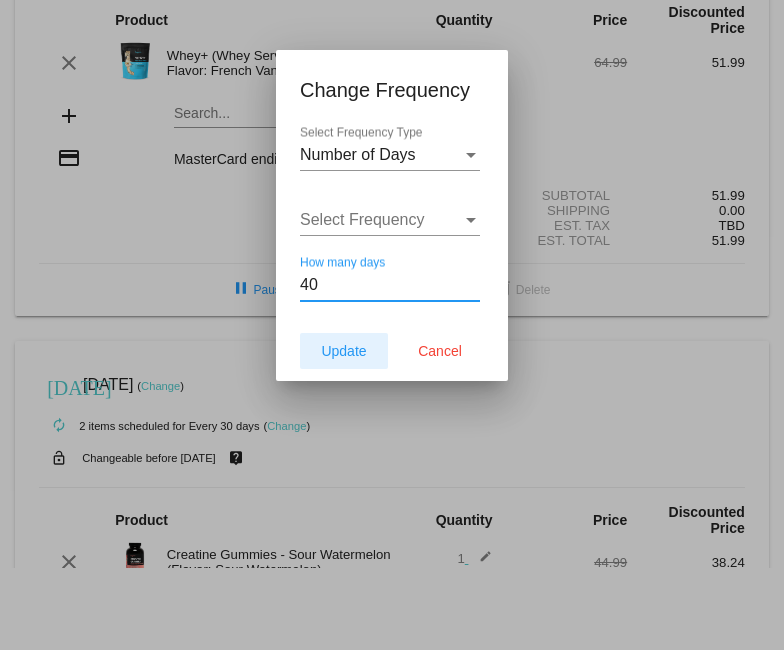 type on "40" 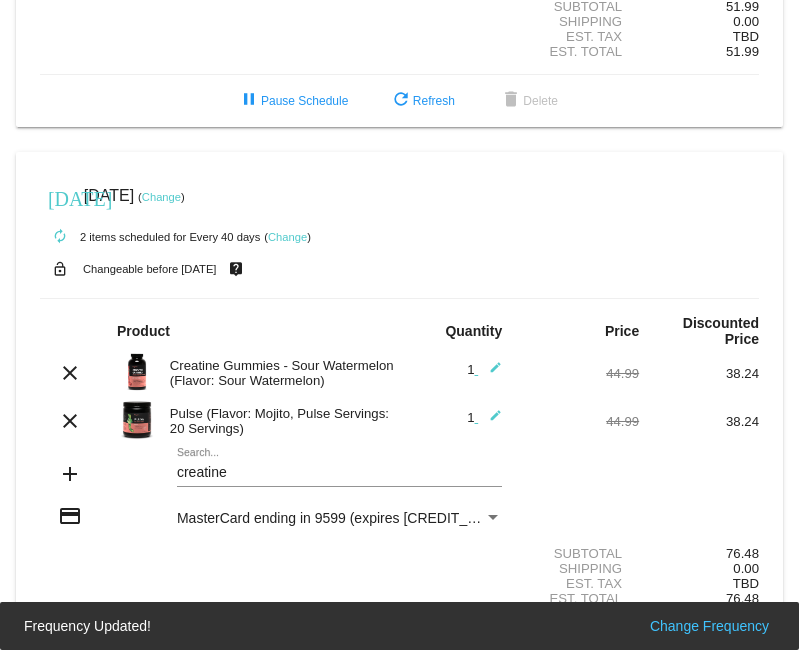scroll, scrollTop: 382, scrollLeft: 0, axis: vertical 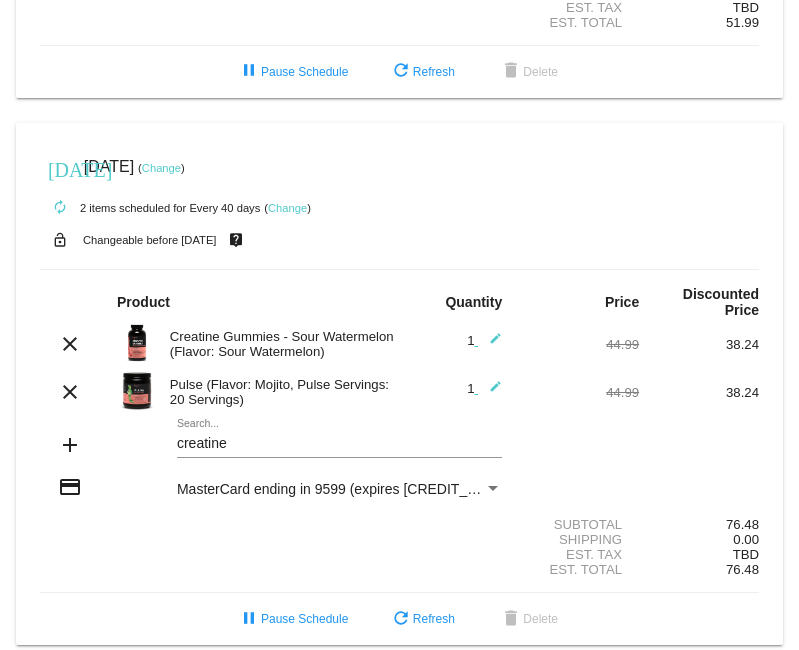 click on "Change" 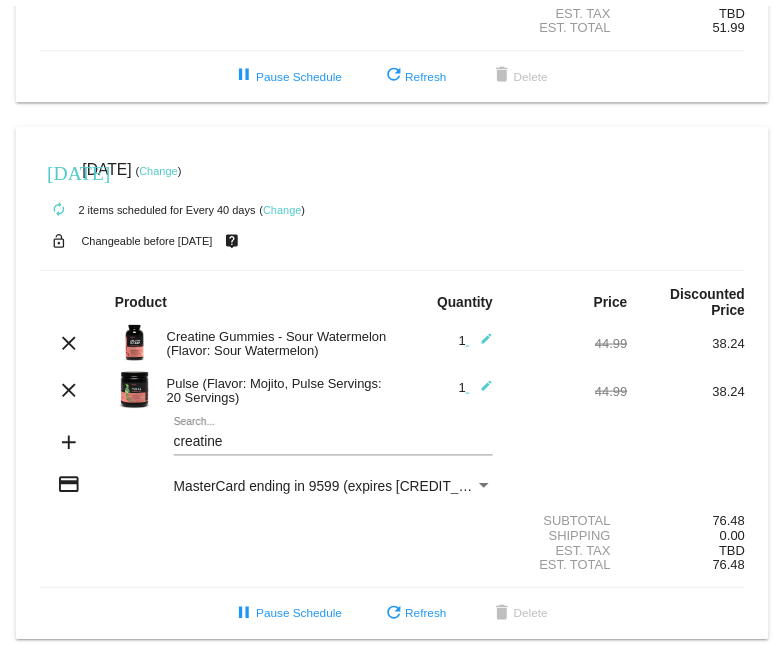 scroll, scrollTop: 399, scrollLeft: 0, axis: vertical 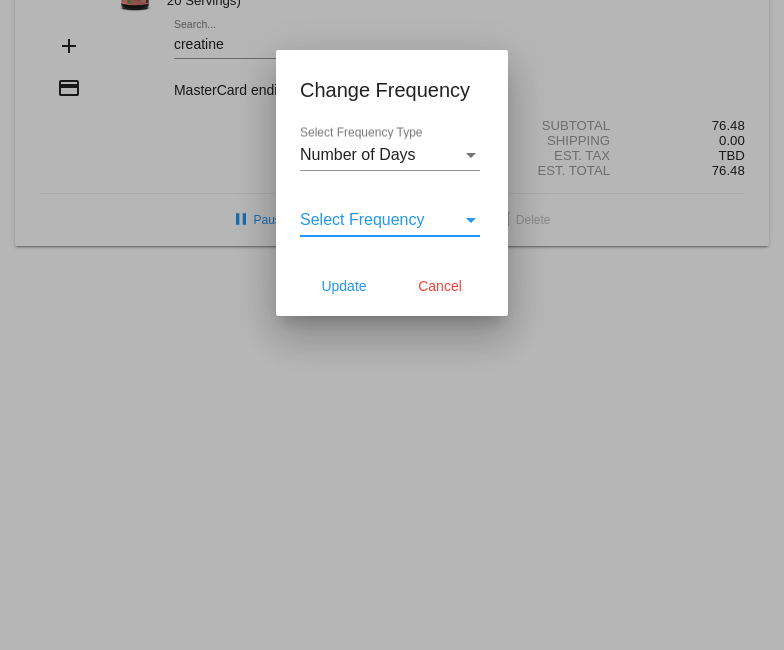 click on "Select Frequency" at bounding box center (381, 220) 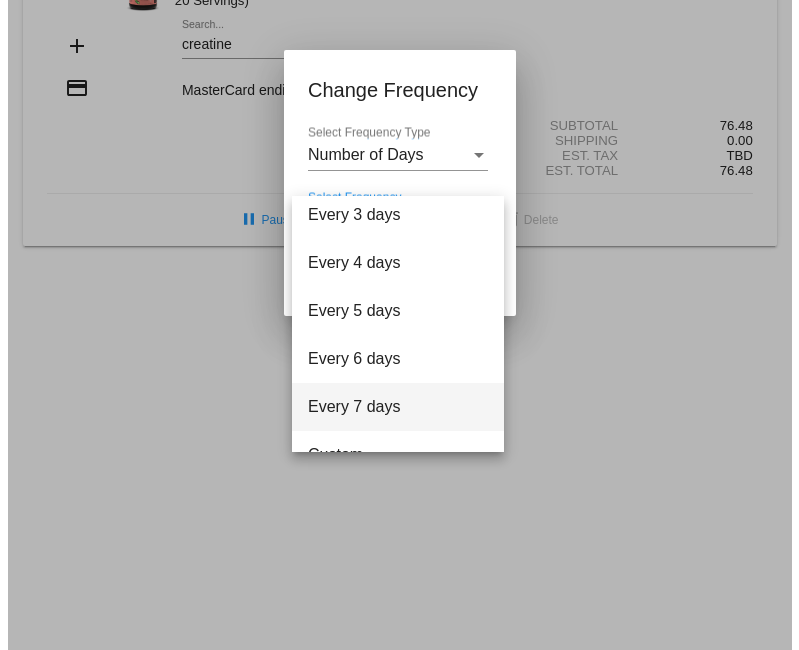 scroll, scrollTop: 80, scrollLeft: 0, axis: vertical 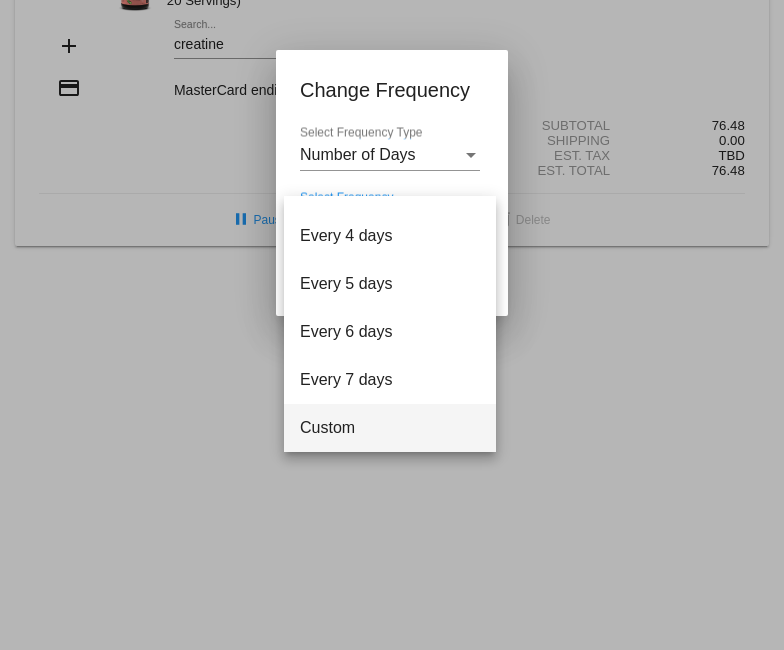 click on "Custom" at bounding box center (390, 428) 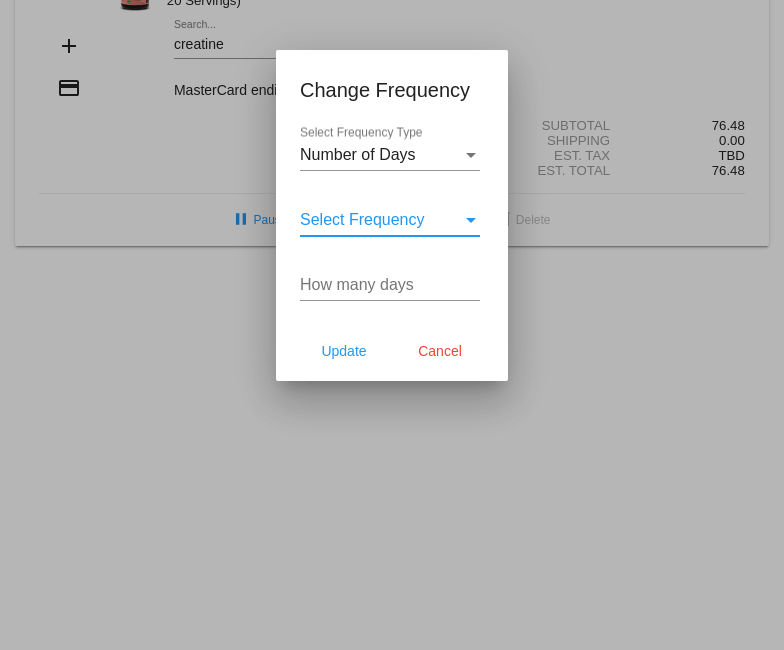 click on "How many days" at bounding box center [390, 285] 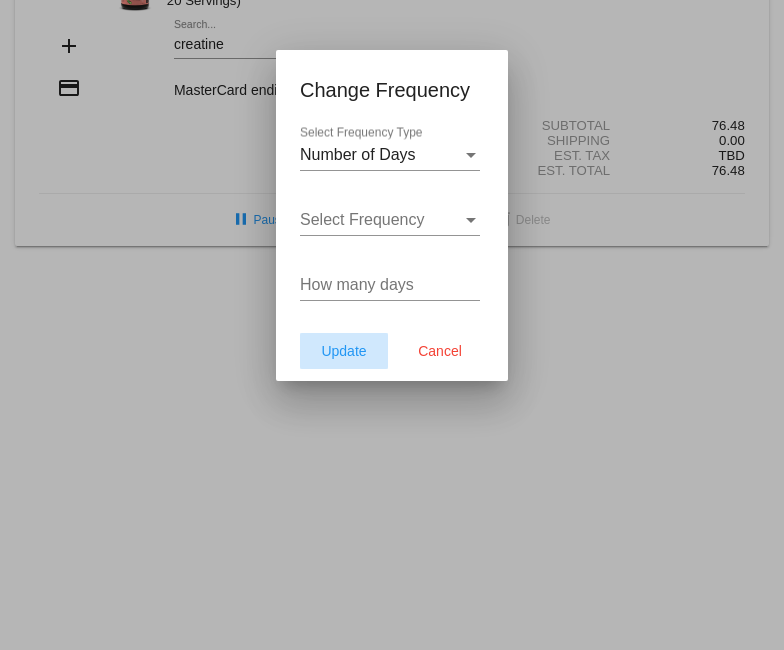 click on "Update" 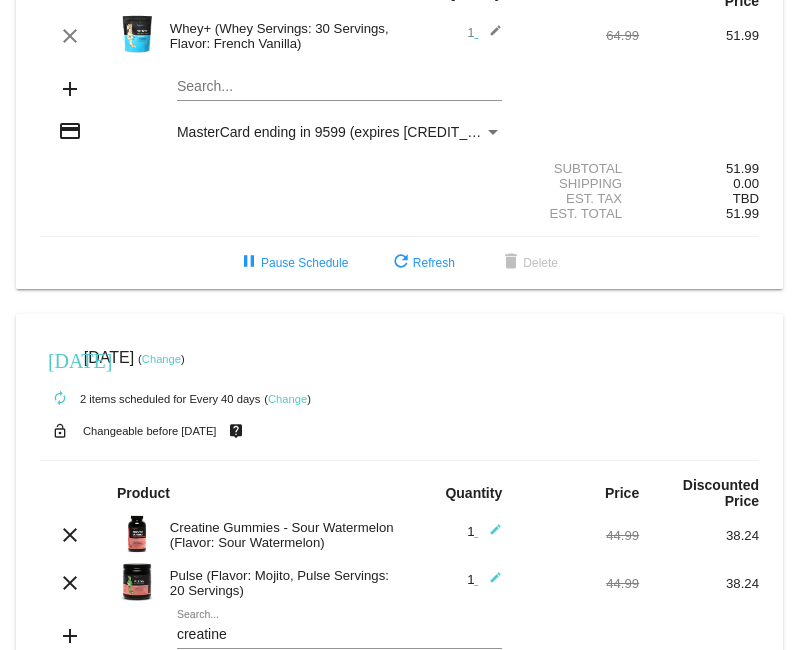 scroll, scrollTop: 0, scrollLeft: 0, axis: both 